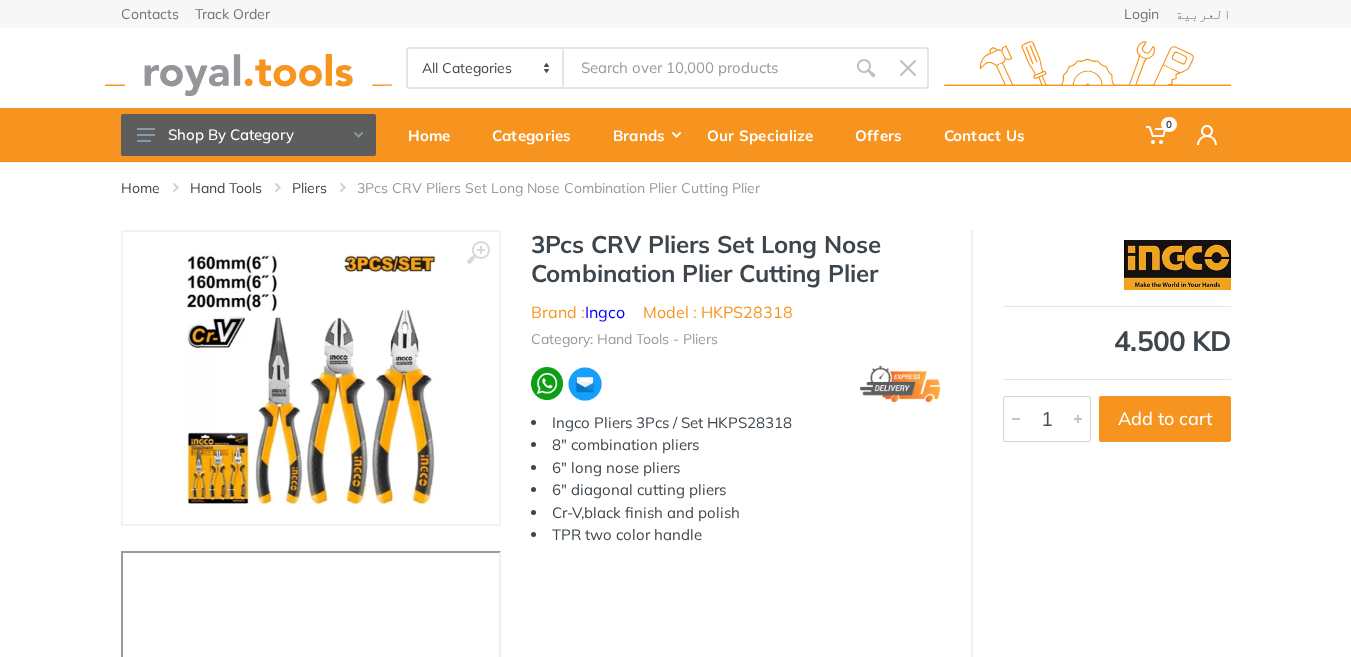 scroll, scrollTop: 0, scrollLeft: 0, axis: both 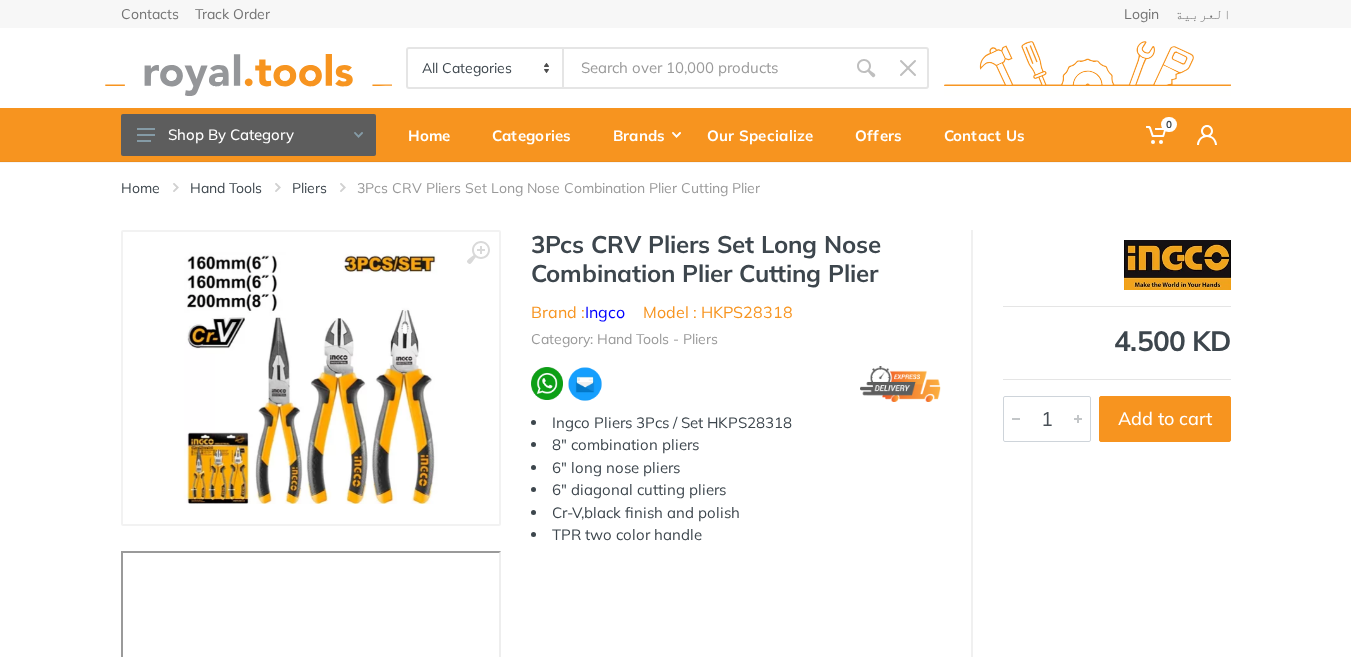 click on "TPR two color handle" at bounding box center [736, 535] 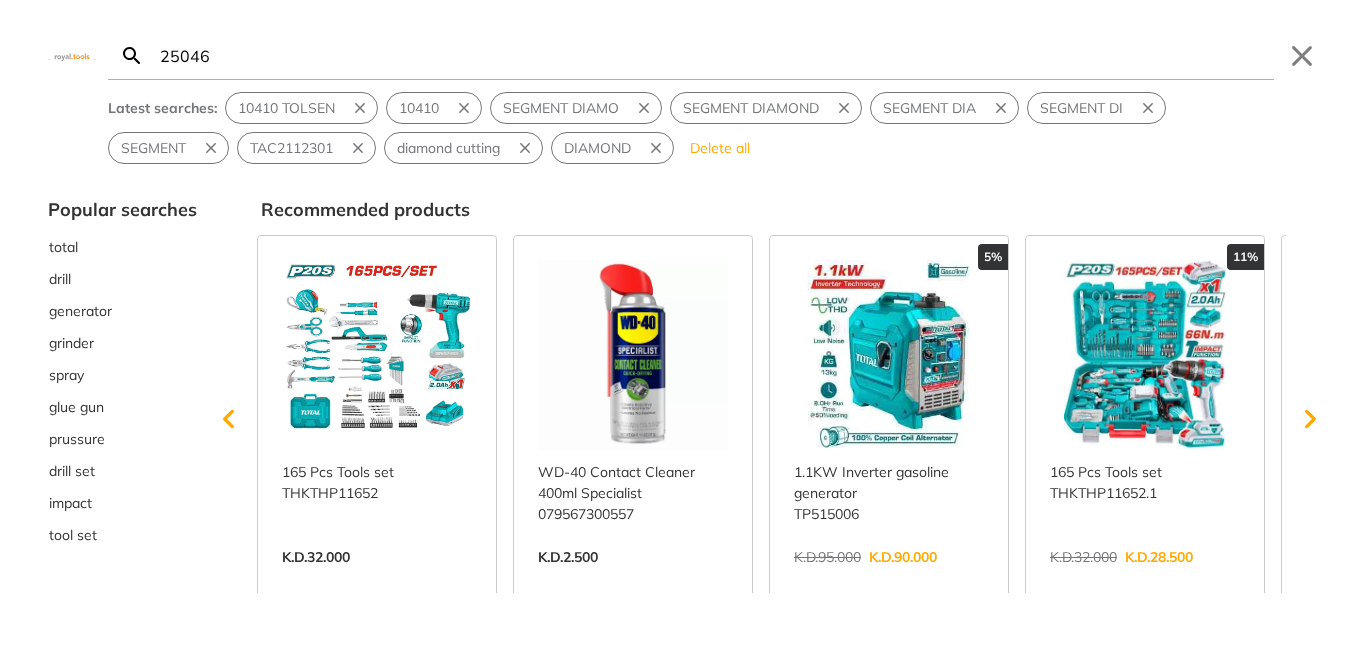 type on "25046" 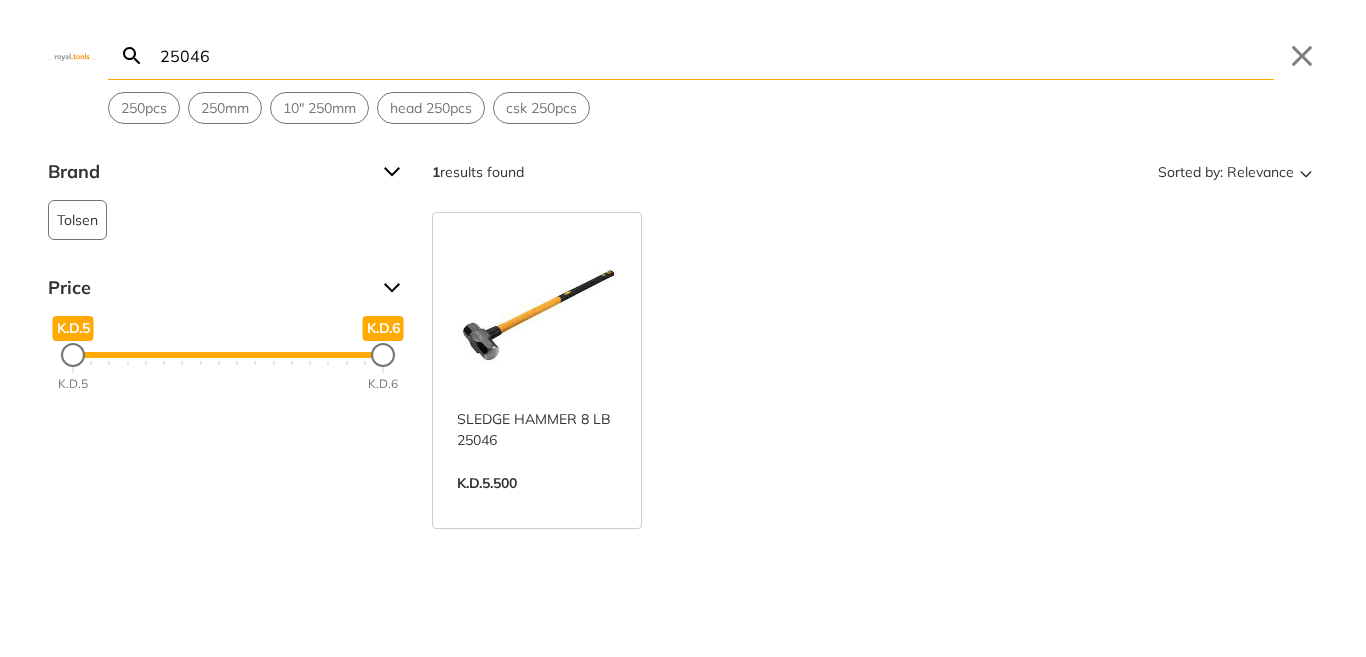 click on "SLEDGE HAMMER 8 LB
25046
Drop-forged carbon steel hammerhead Black painted, heat treatment Fiberglass handle
K.D.5.500
View more →" at bounding box center (875, 370) 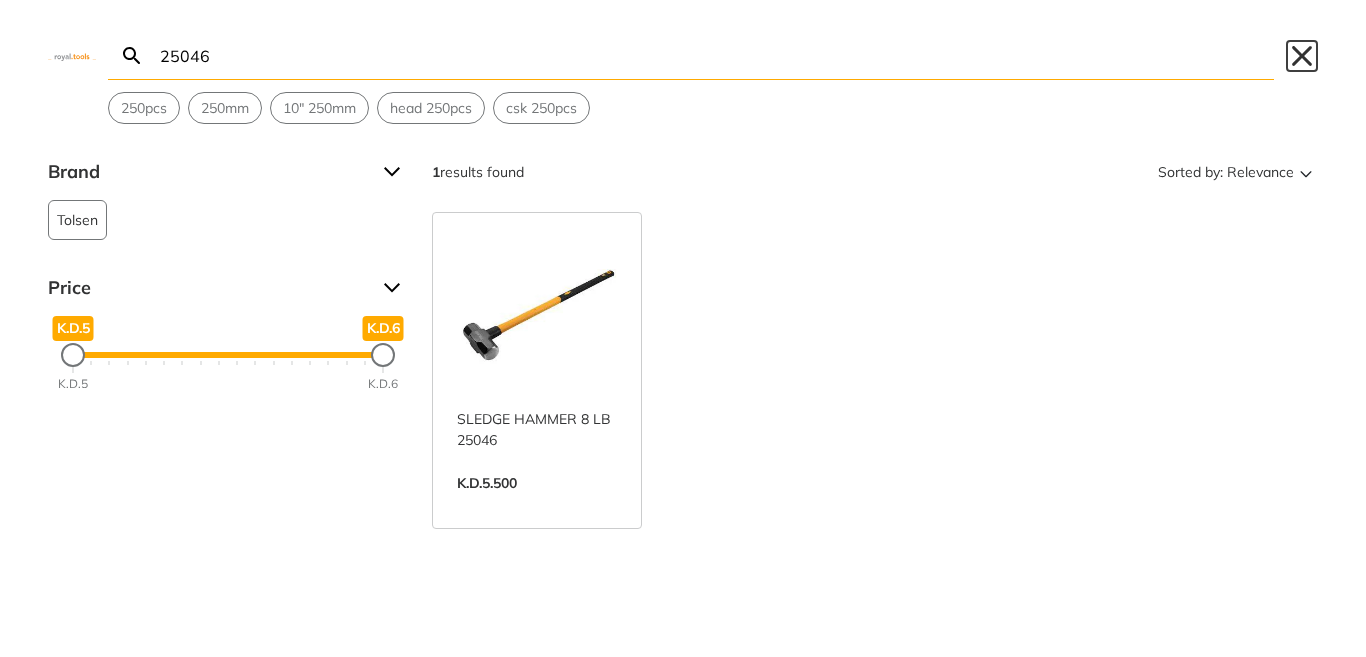 click on "Close" at bounding box center [1302, 56] 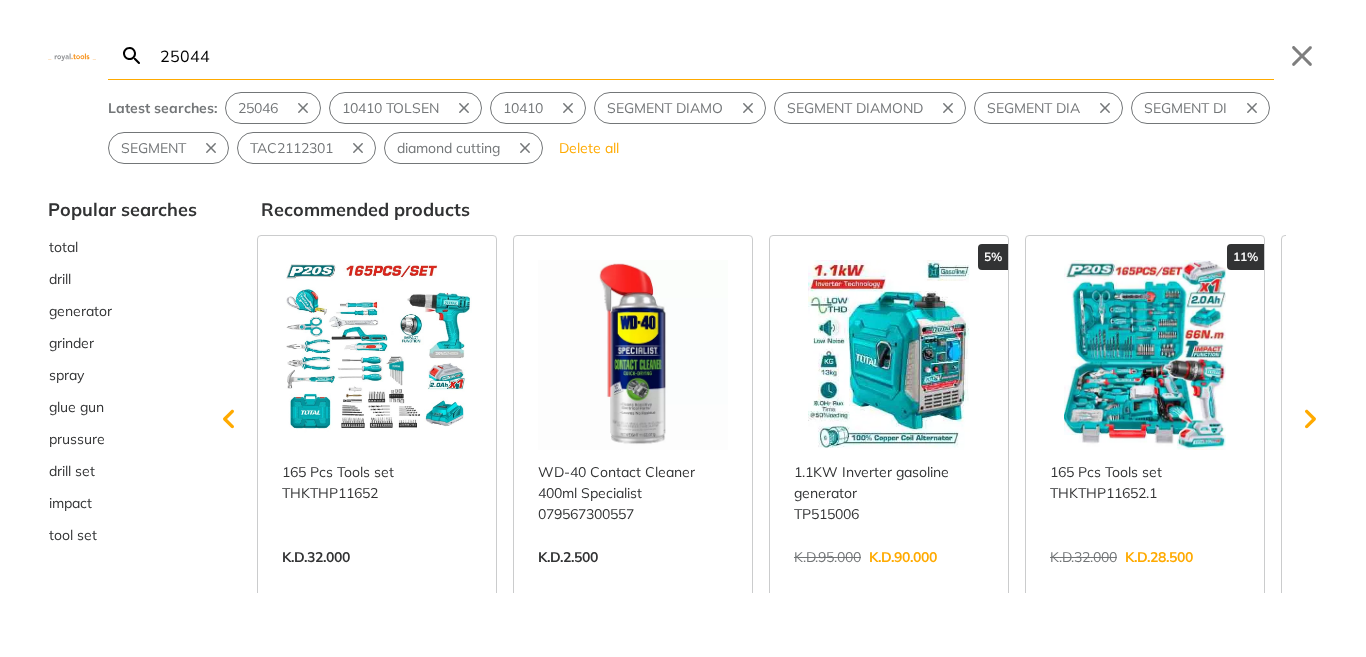 type on "25044" 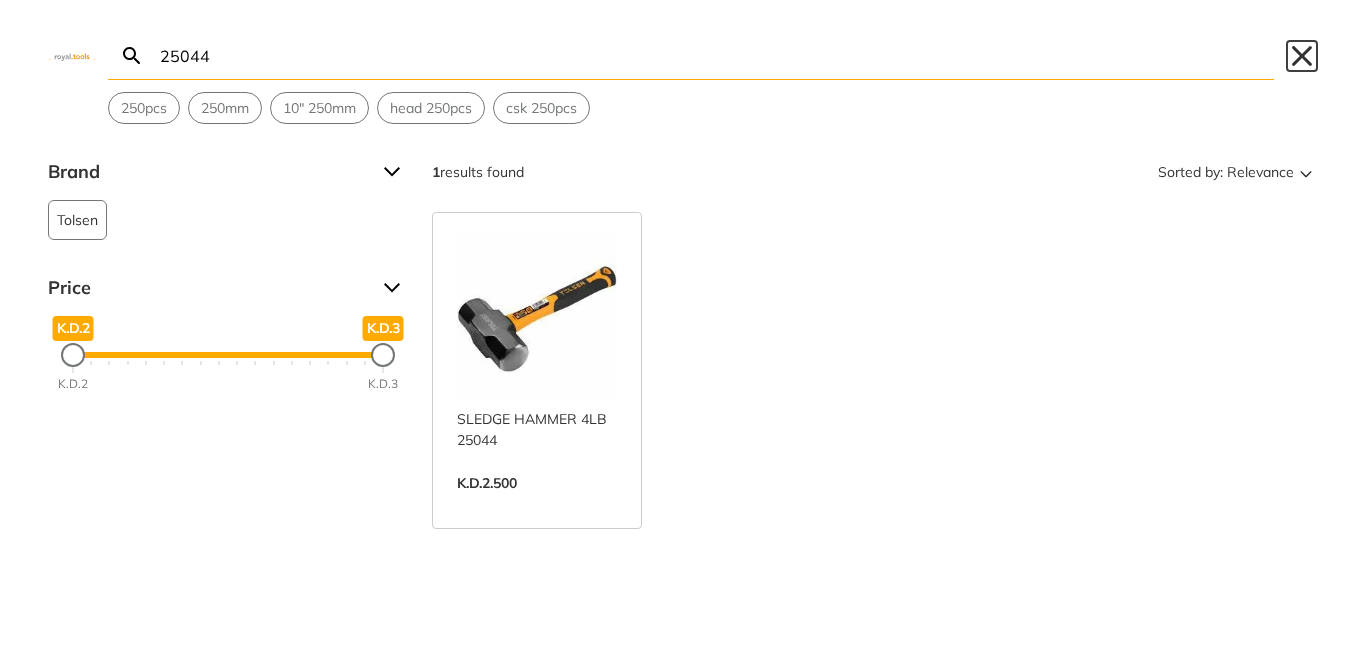 click on "Close" at bounding box center [1302, 56] 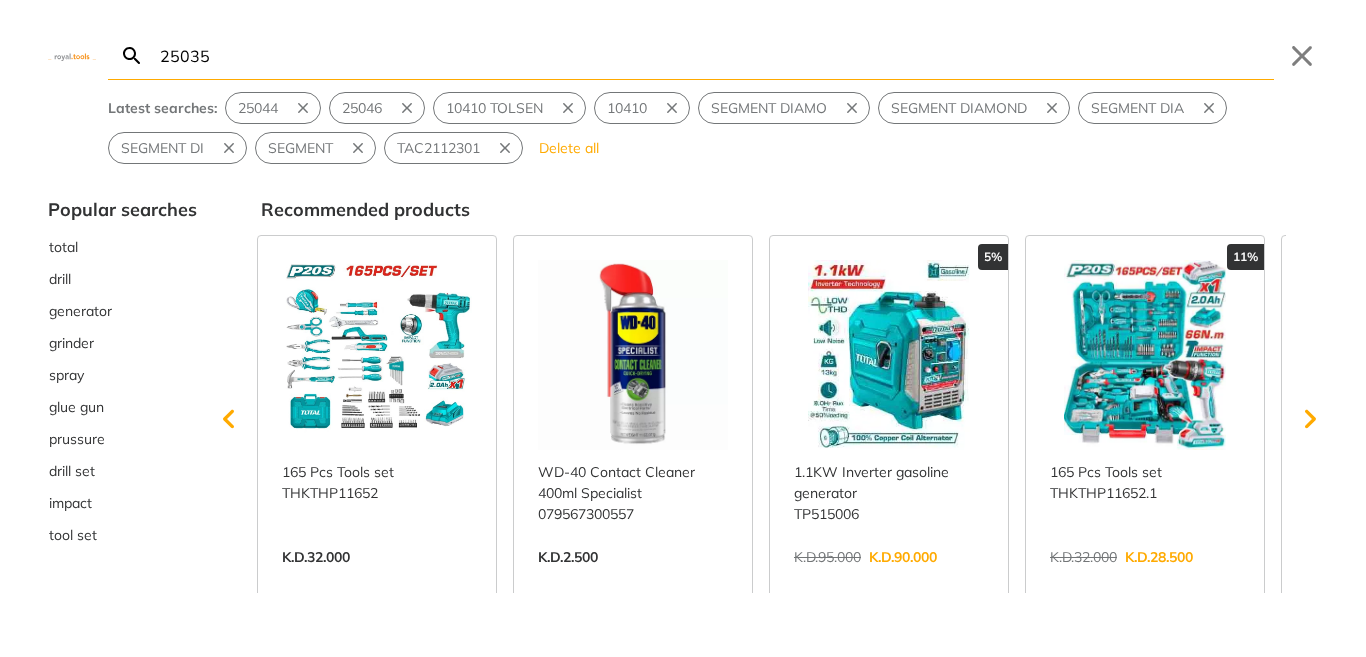 type on "25035" 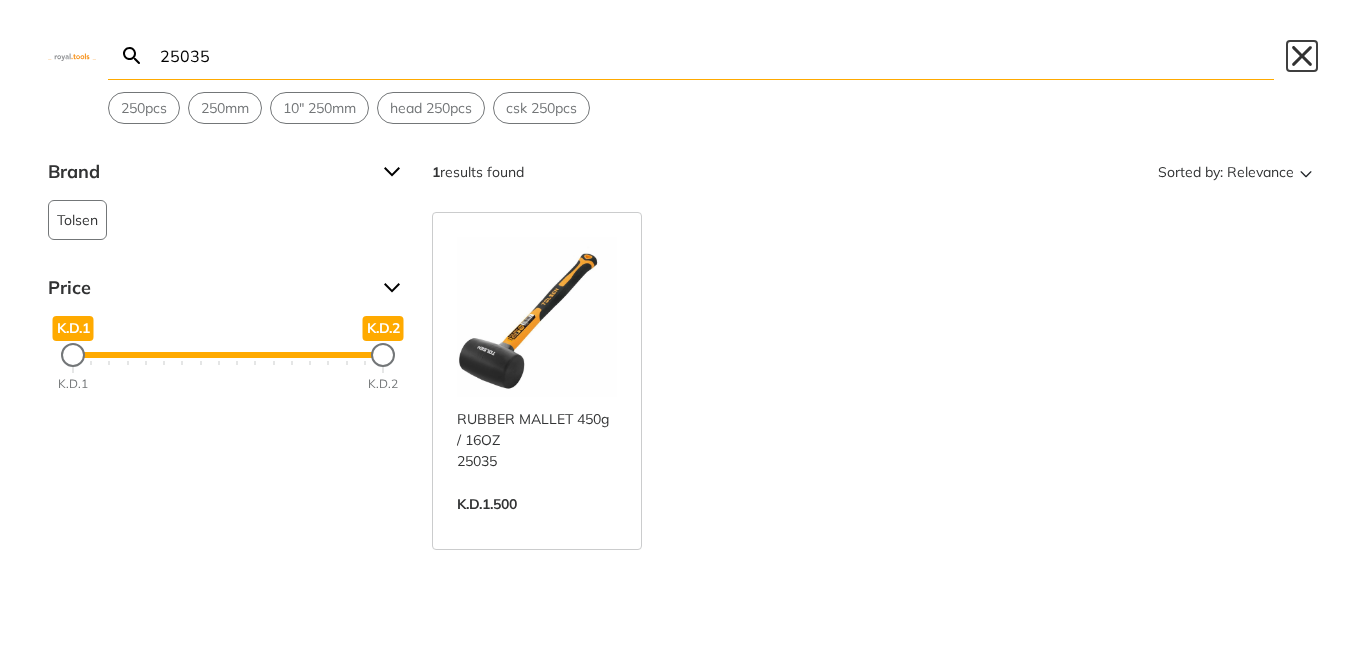 click on "Close" at bounding box center [1302, 56] 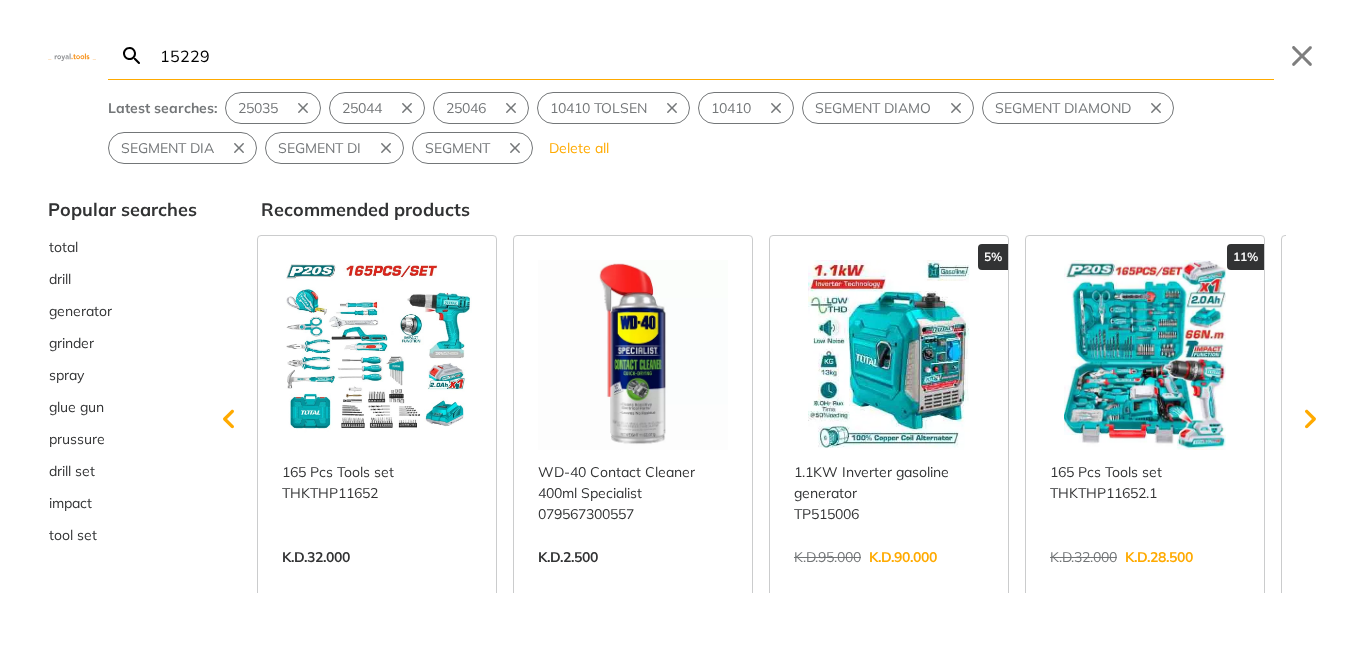 type on "15229" 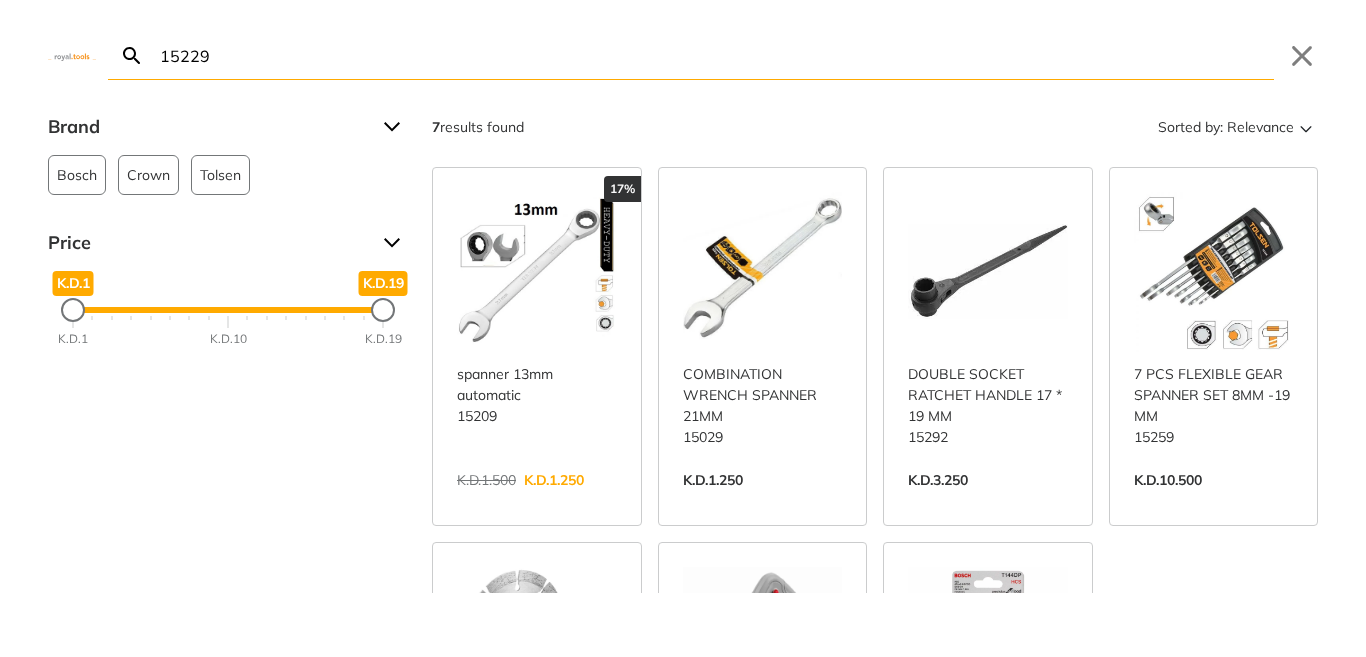 scroll, scrollTop: 0, scrollLeft: 0, axis: both 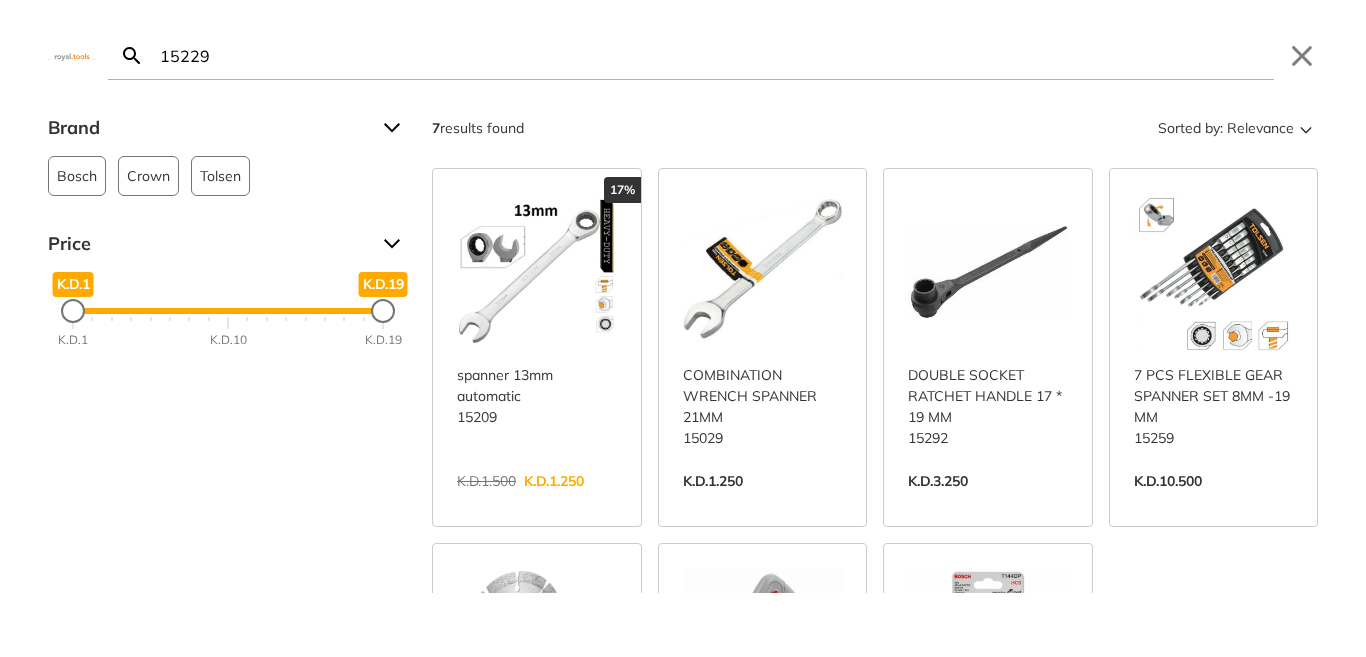 click on "15229" at bounding box center (715, 55) 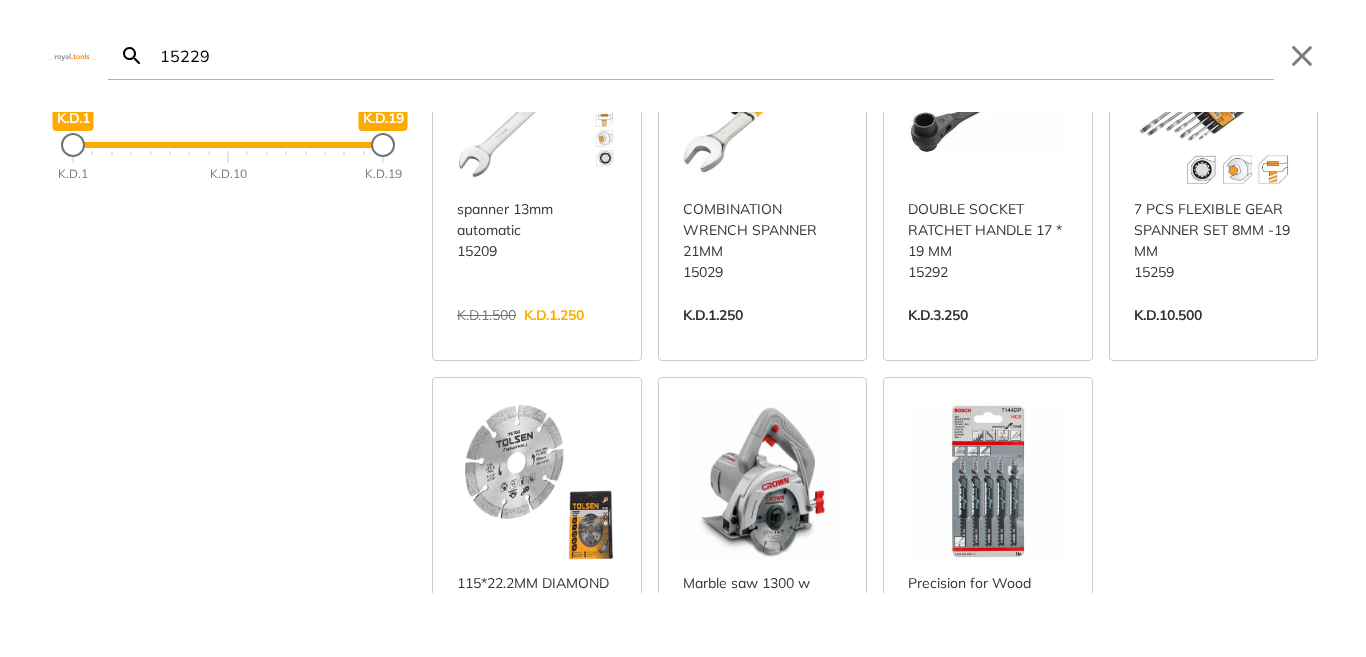 scroll, scrollTop: 200, scrollLeft: 0, axis: vertical 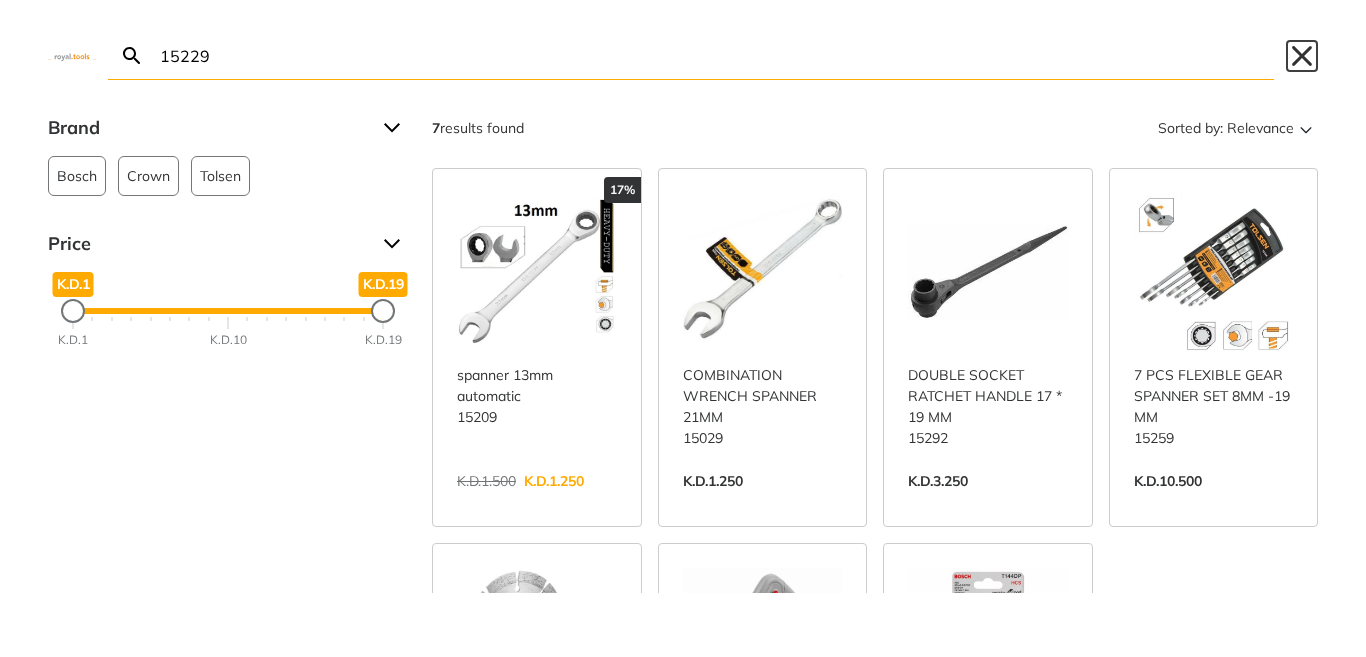 click on "Close" at bounding box center (1302, 56) 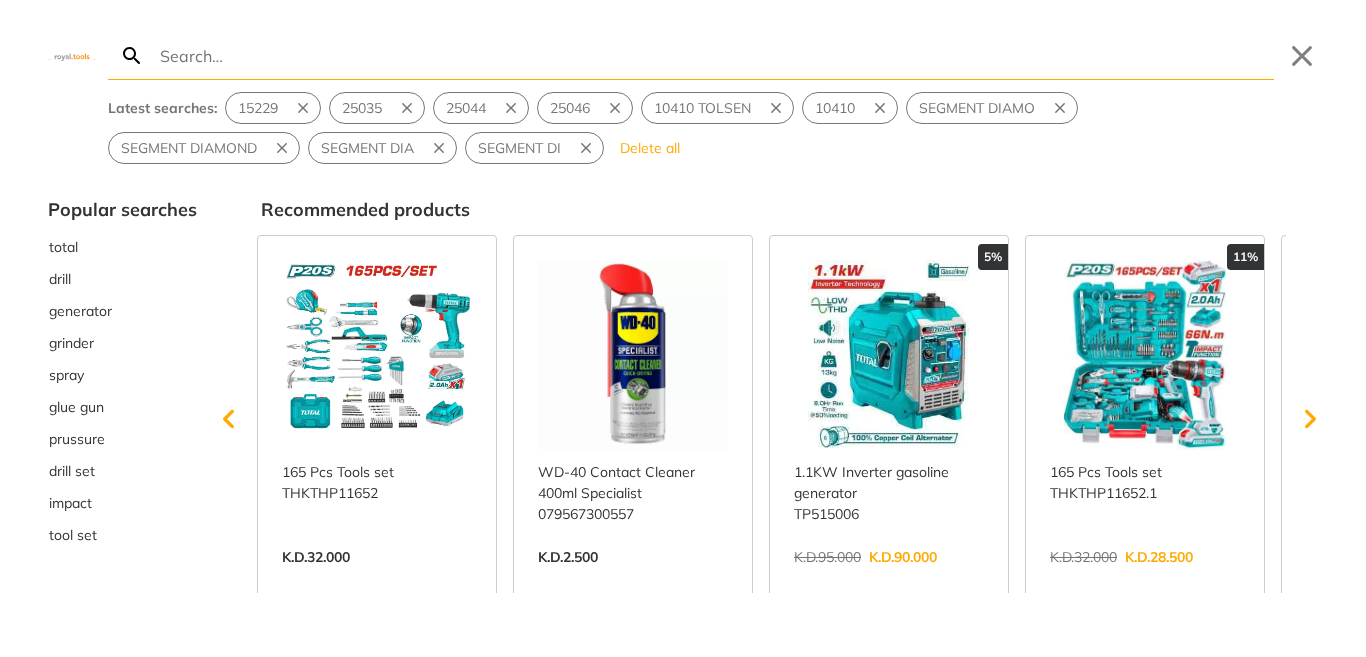 drag, startPoint x: 865, startPoint y: 52, endPoint x: 727, endPoint y: 38, distance: 138.70833 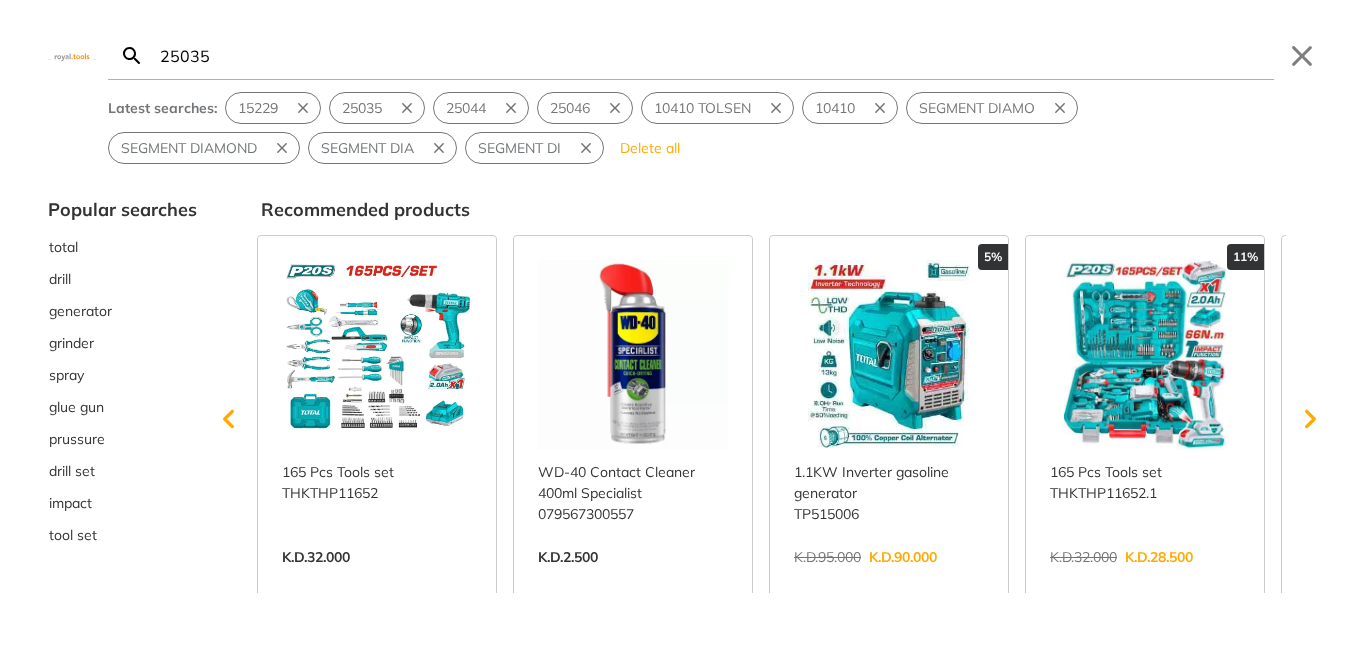 type on "25035" 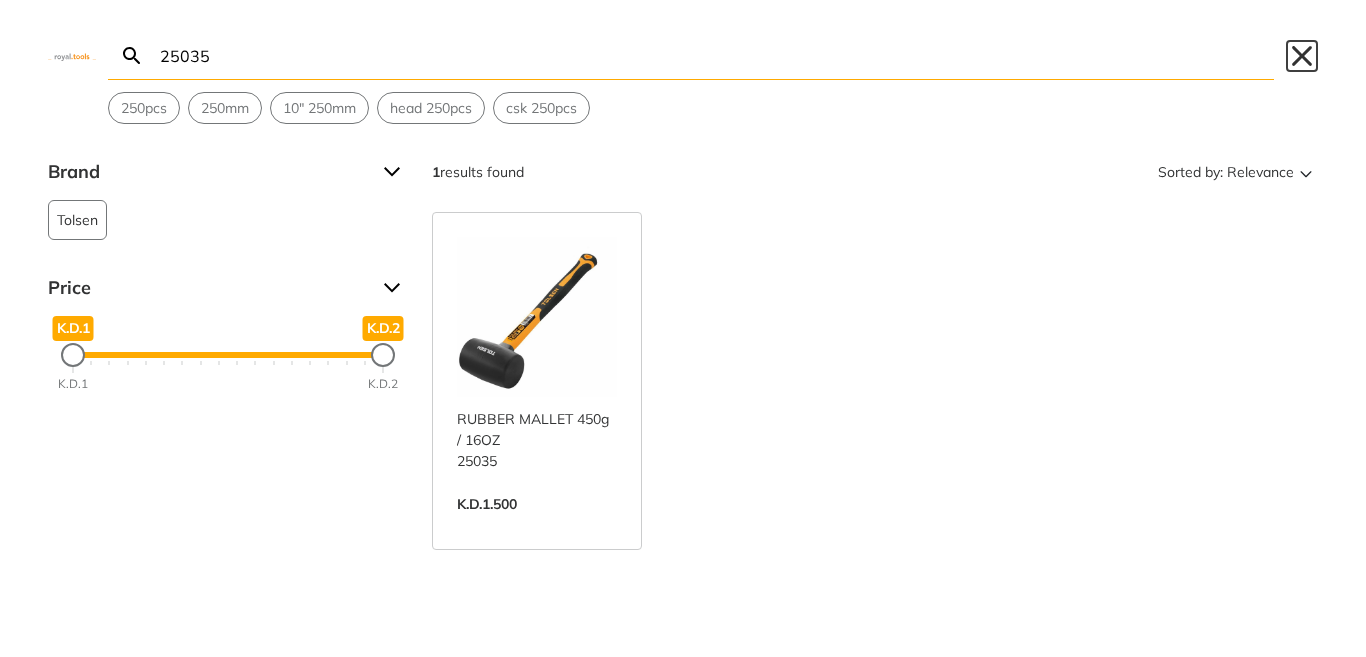 drag, startPoint x: 1304, startPoint y: 47, endPoint x: 855, endPoint y: 31, distance: 449.28497 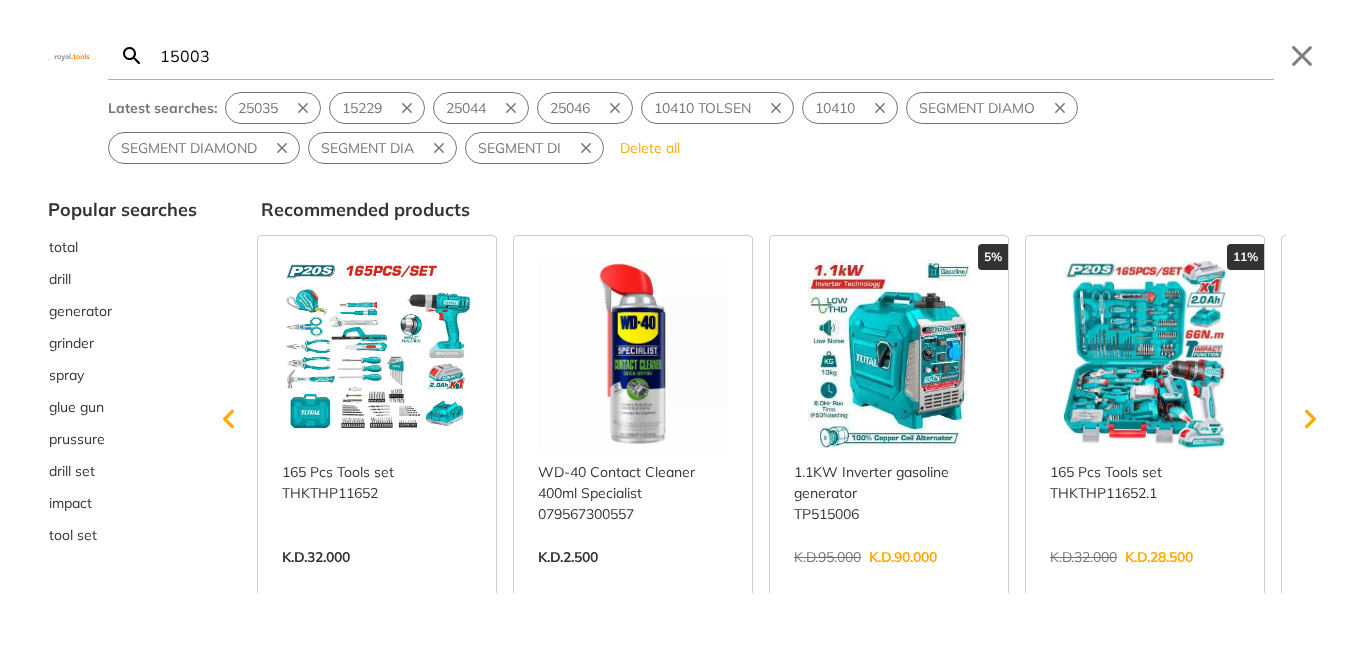 type on "15003" 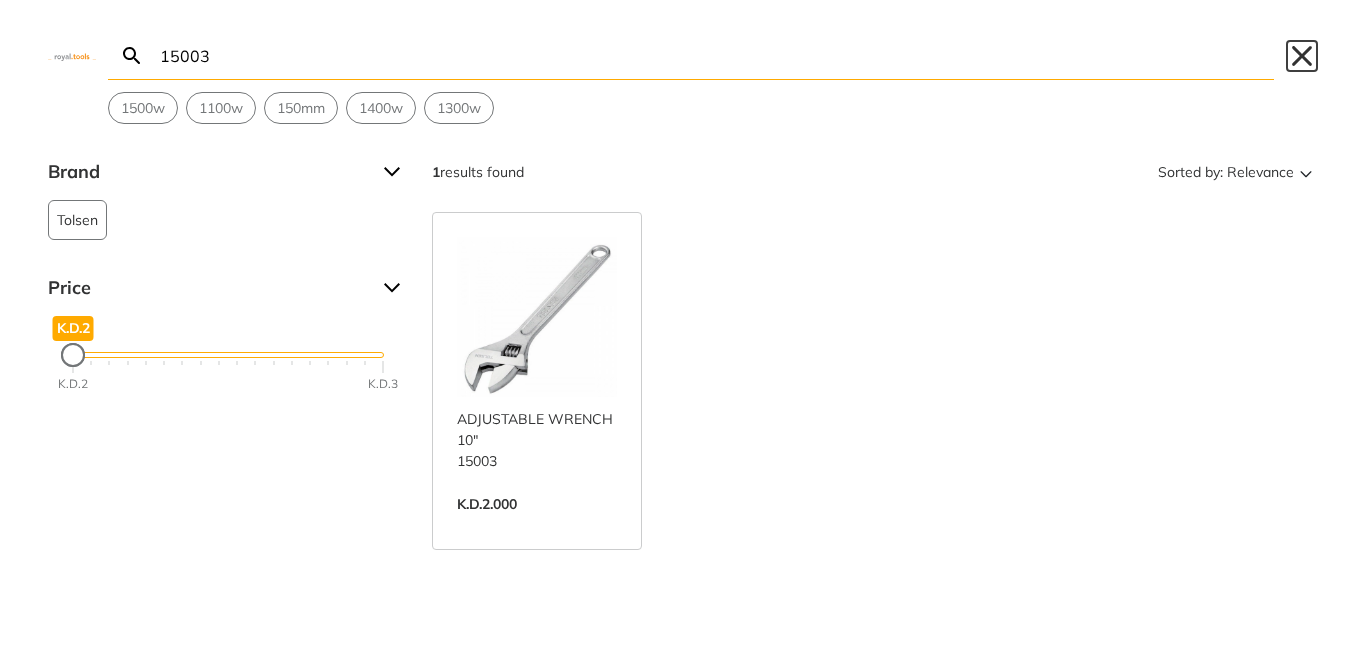 click on "Close" at bounding box center [1302, 56] 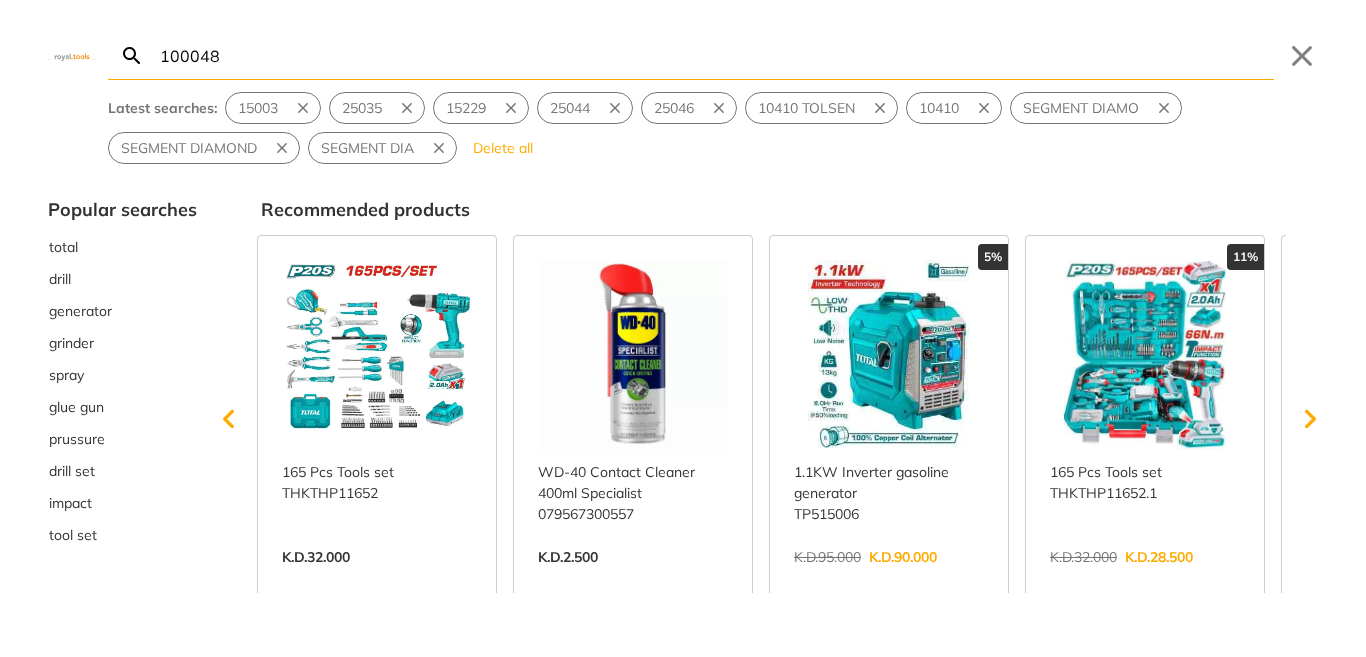 type on "100048" 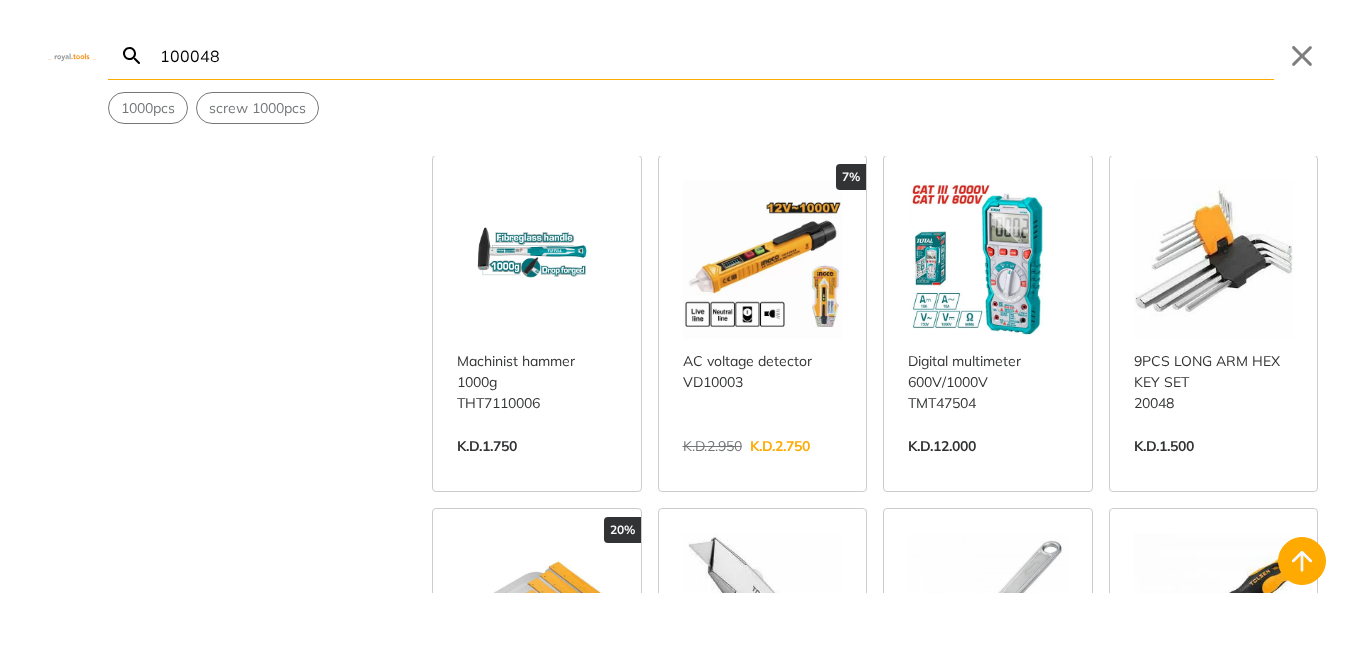 scroll, scrollTop: 600, scrollLeft: 0, axis: vertical 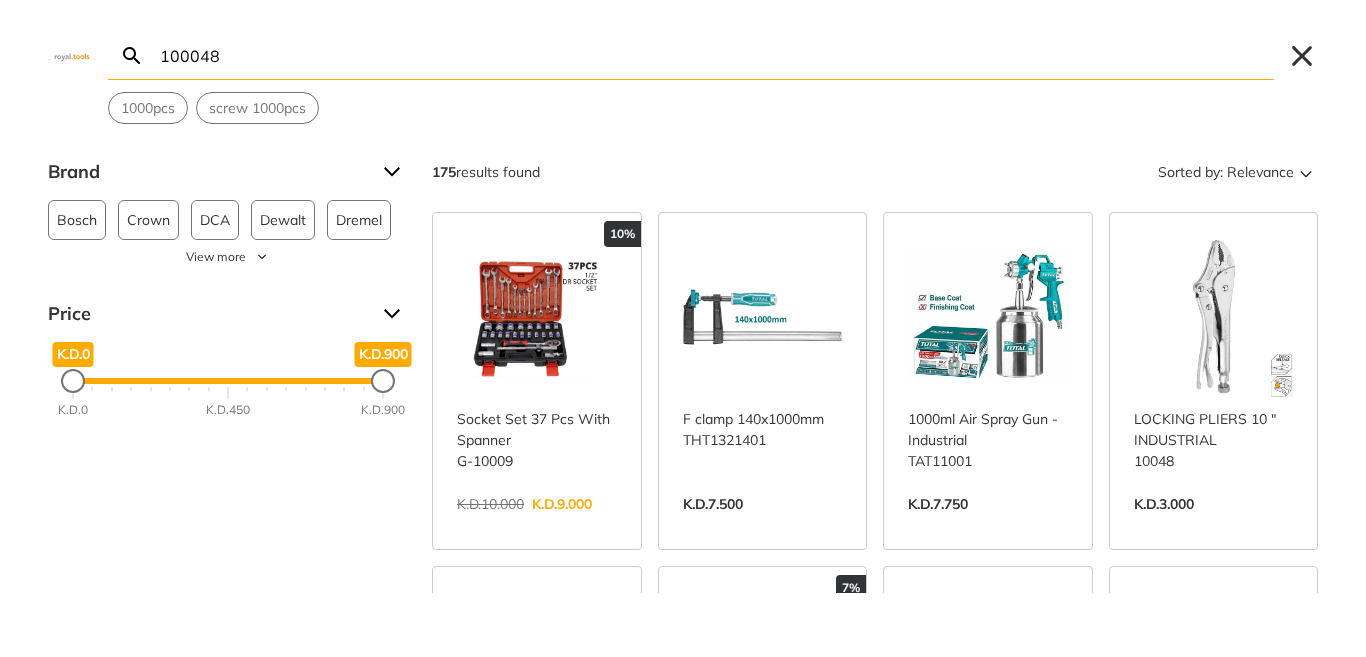 drag, startPoint x: 1330, startPoint y: 62, endPoint x: 1300, endPoint y: 58, distance: 30.265491 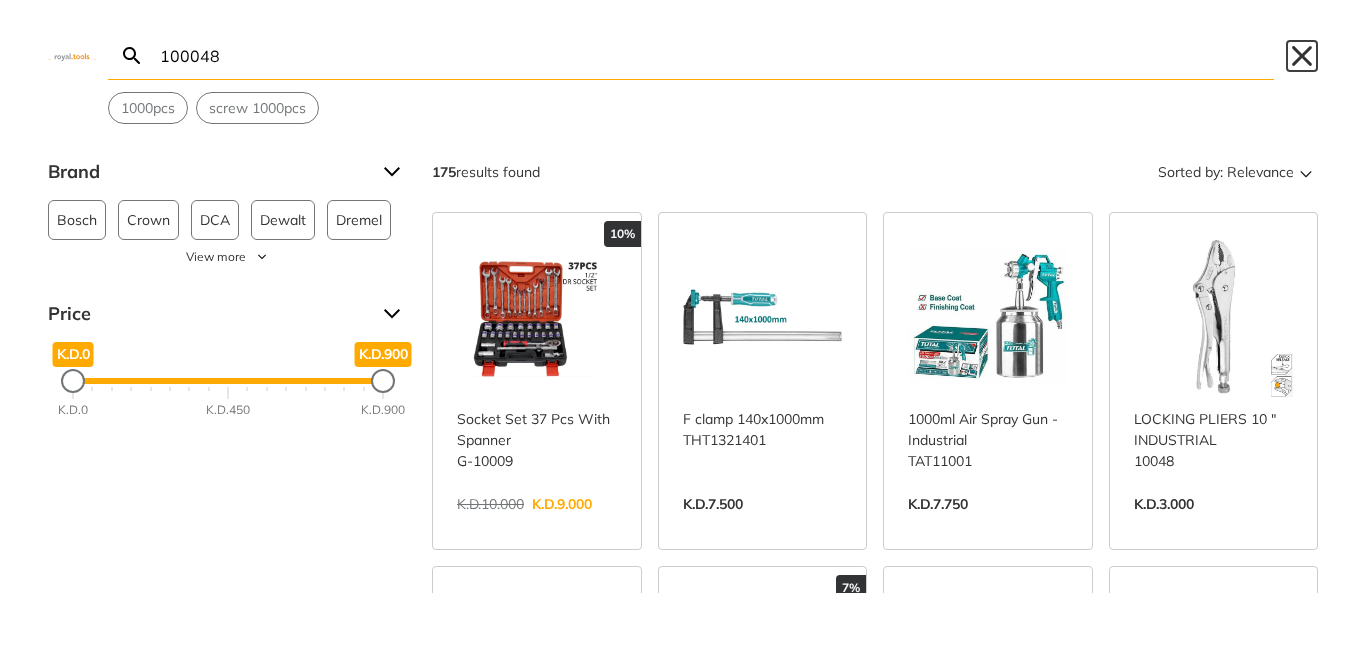 click on "Close" at bounding box center [1302, 56] 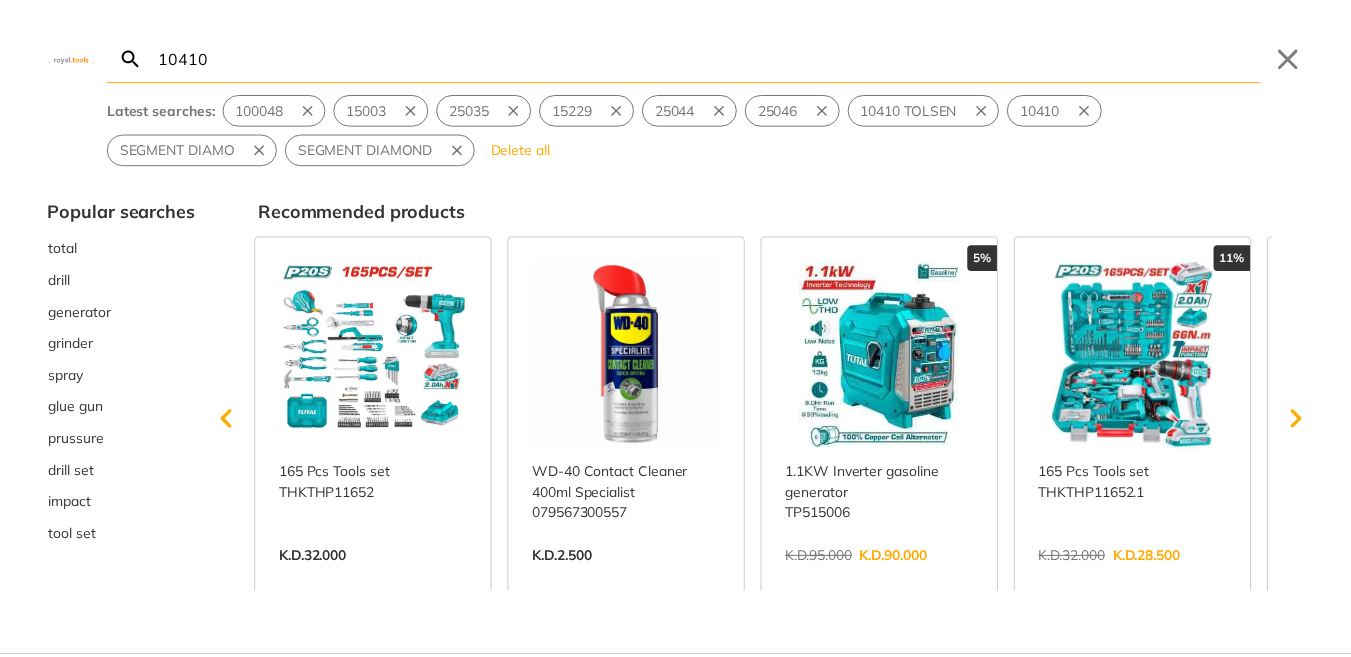 scroll, scrollTop: 0, scrollLeft: 0, axis: both 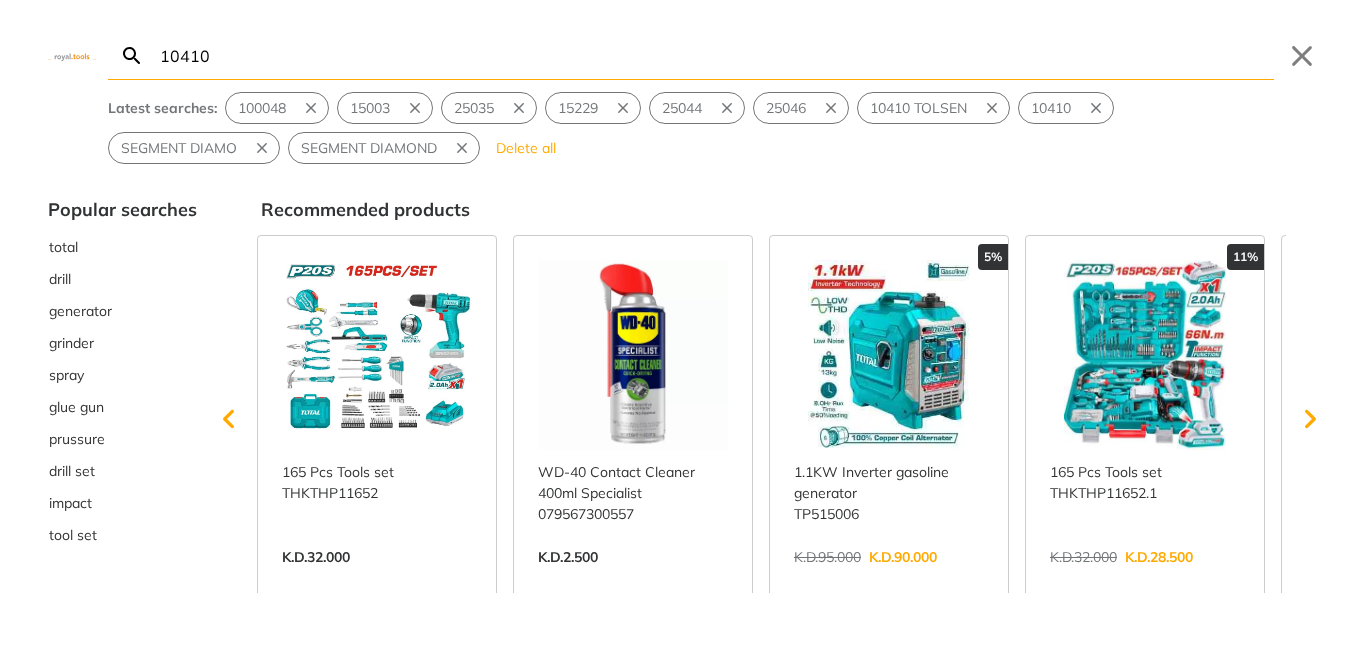 type on "10410" 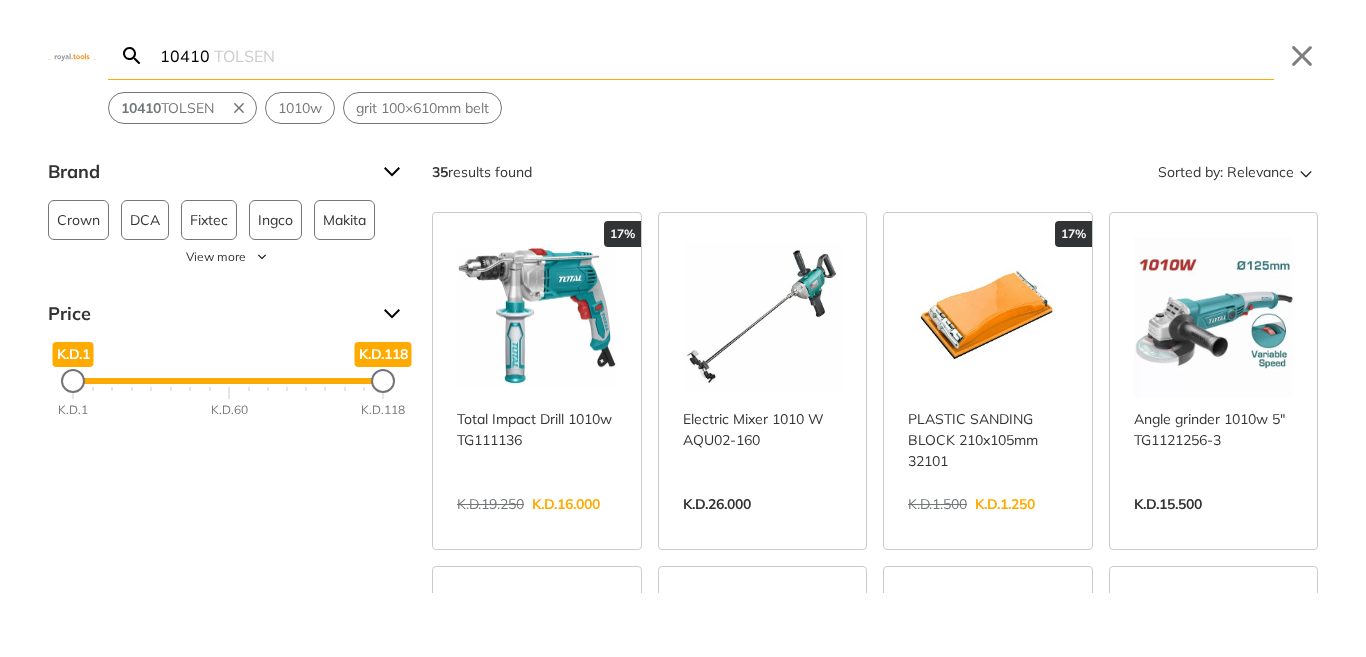 click on "10410" at bounding box center [715, 55] 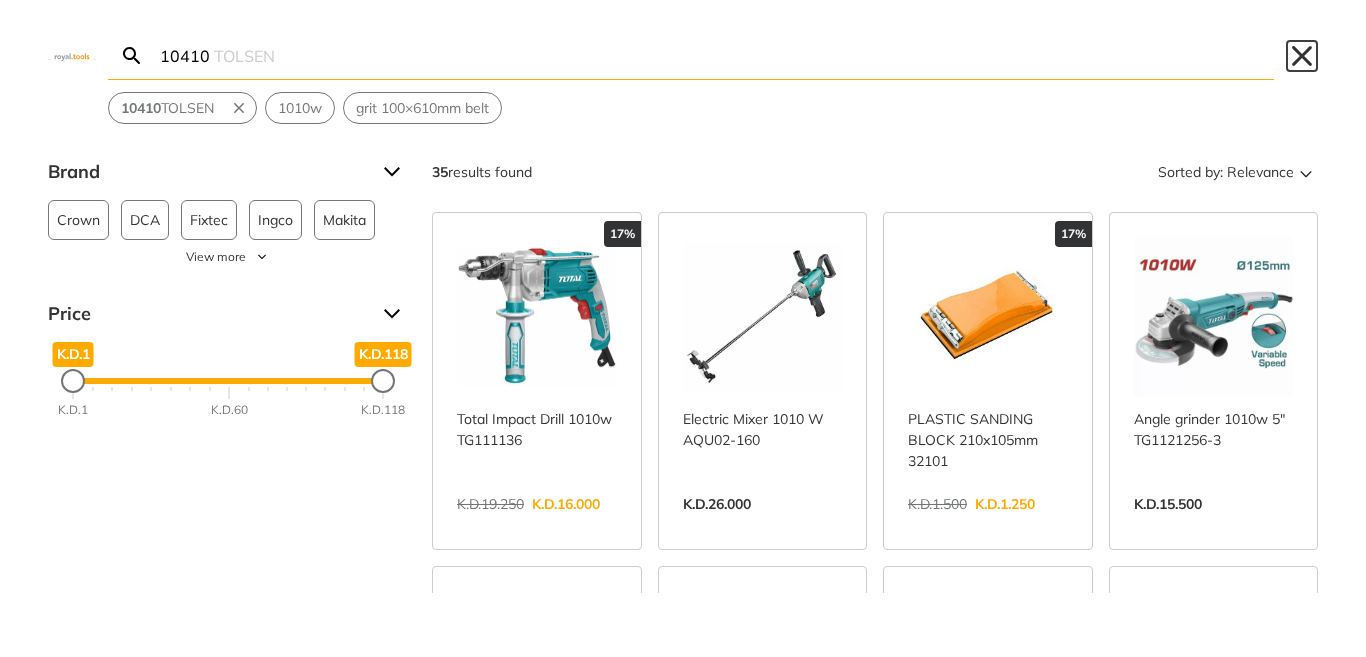 click on "Close" at bounding box center [1302, 56] 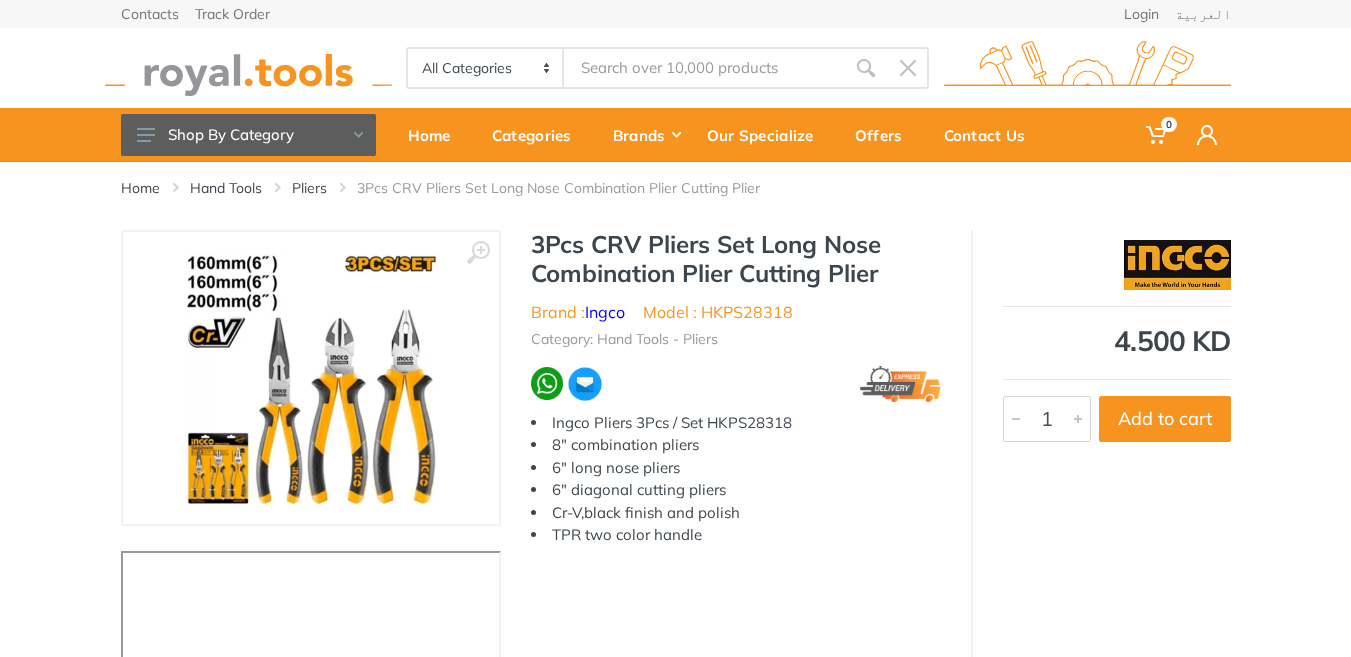 click at bounding box center [1087, 68] 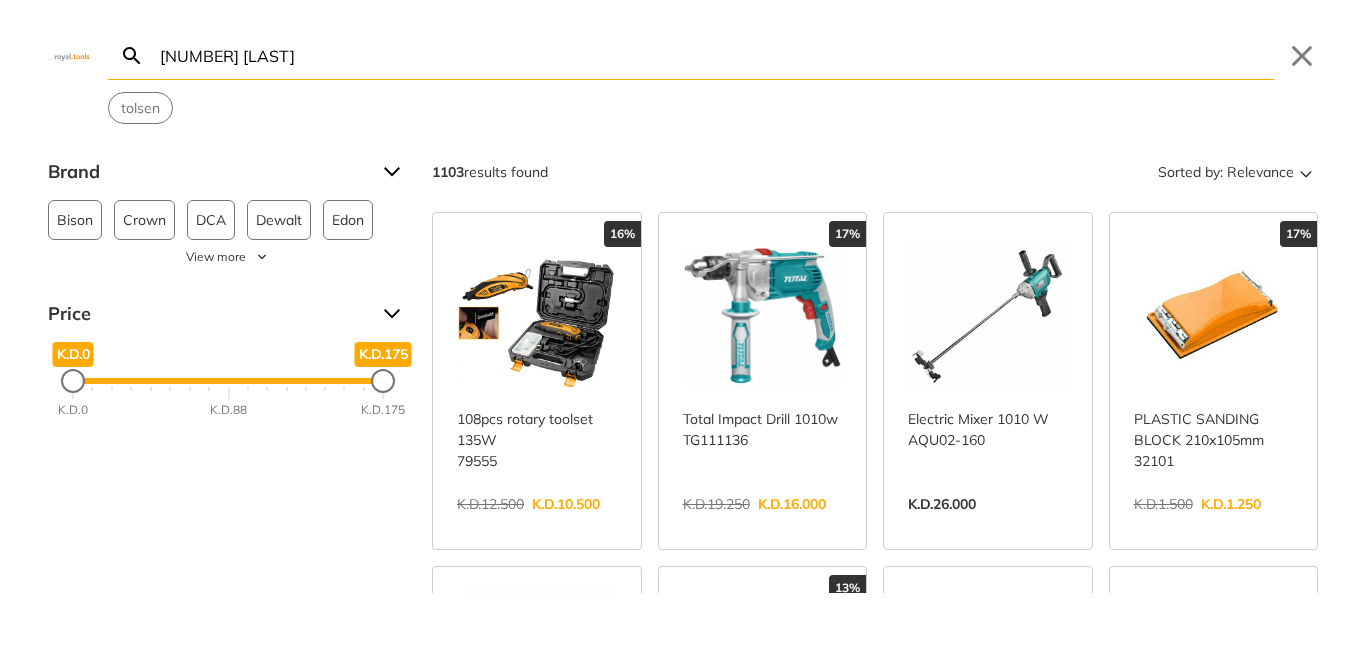 scroll, scrollTop: 0, scrollLeft: 0, axis: both 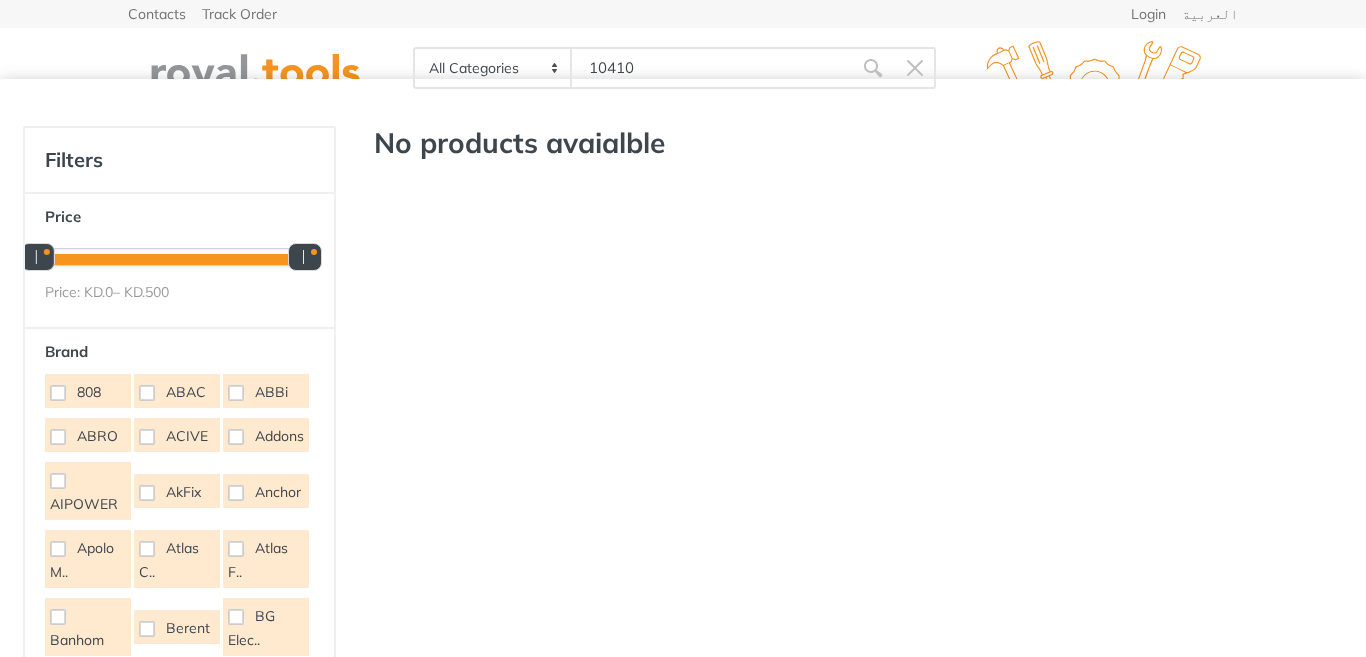 type 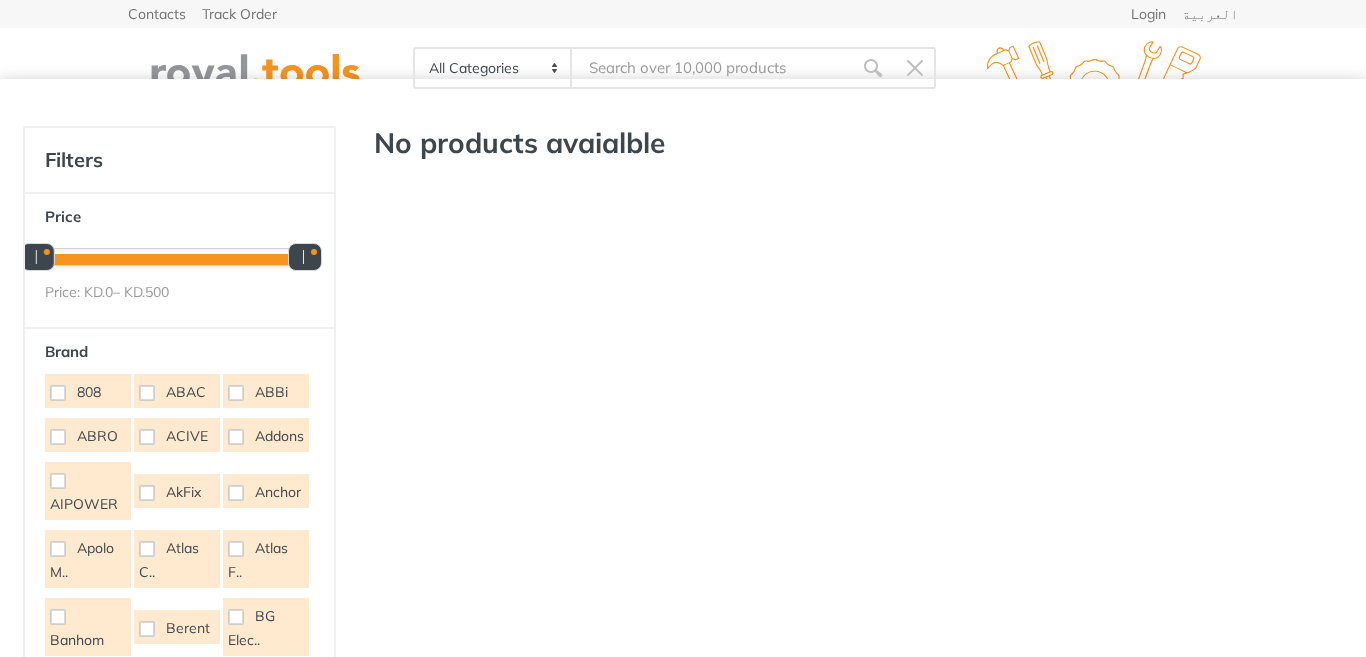 scroll, scrollTop: 0, scrollLeft: 0, axis: both 